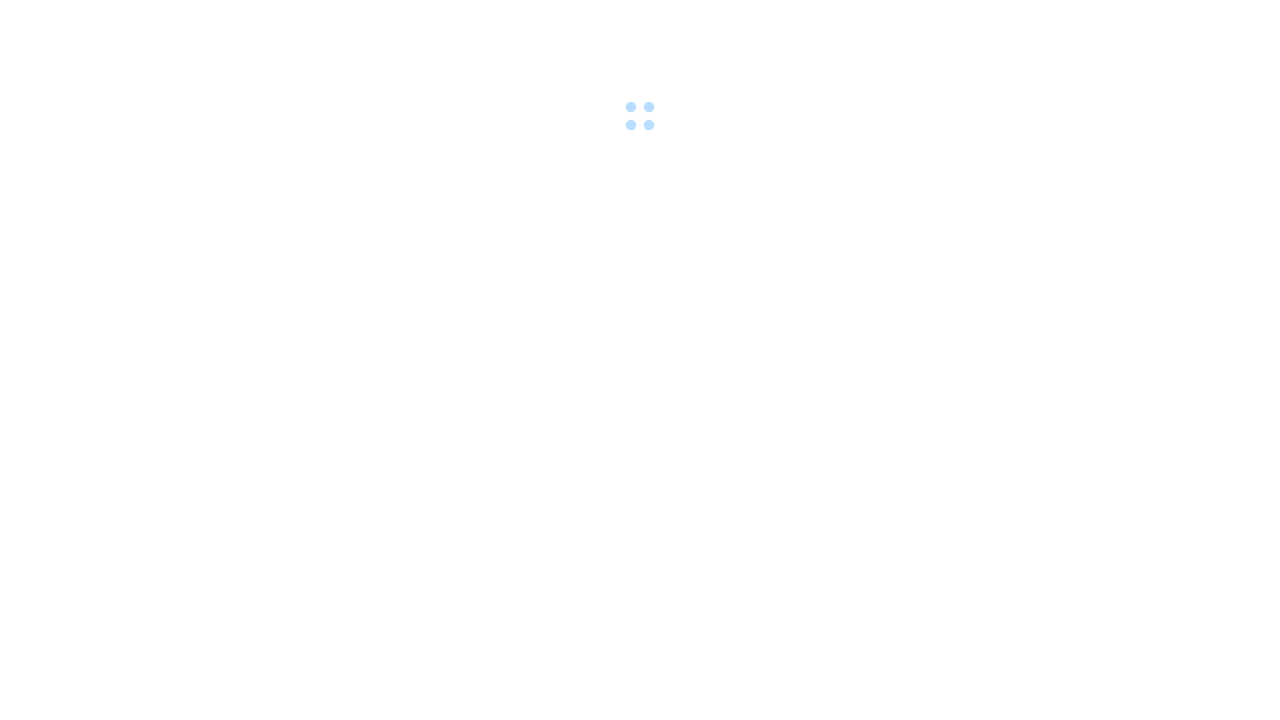 scroll, scrollTop: 0, scrollLeft: 0, axis: both 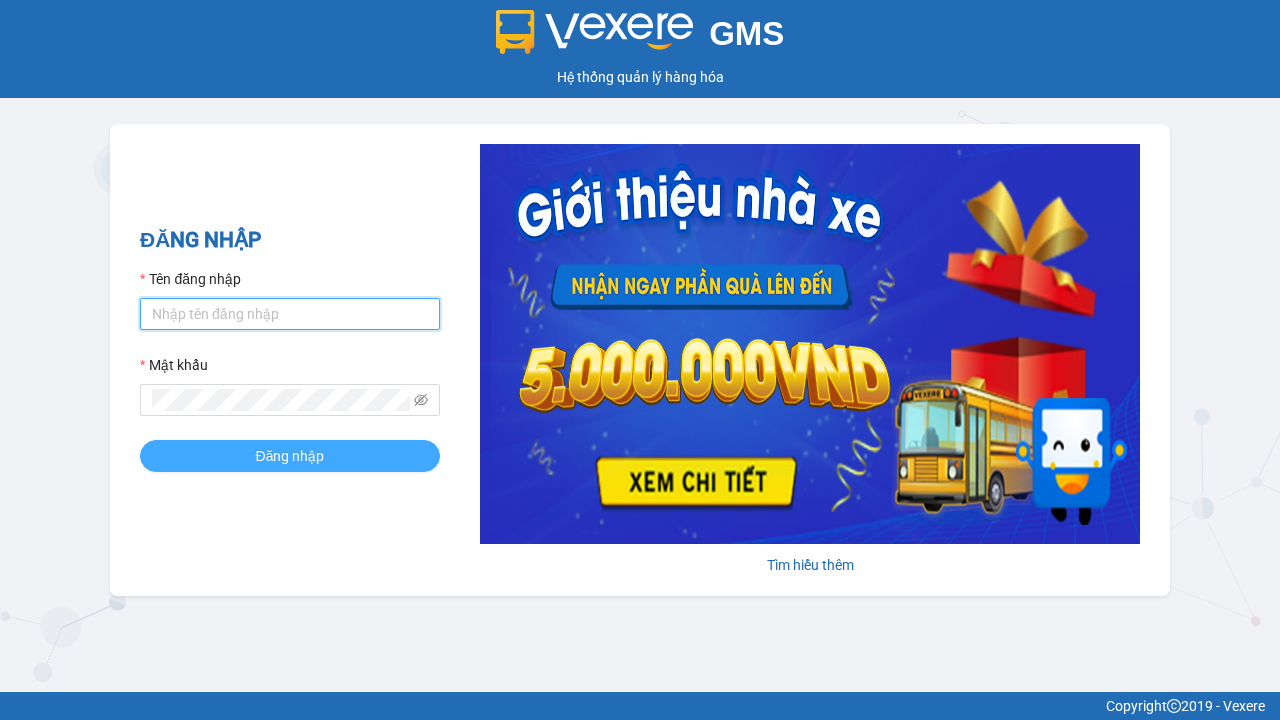 click on "Tên đăng nhập" at bounding box center [290, 314] 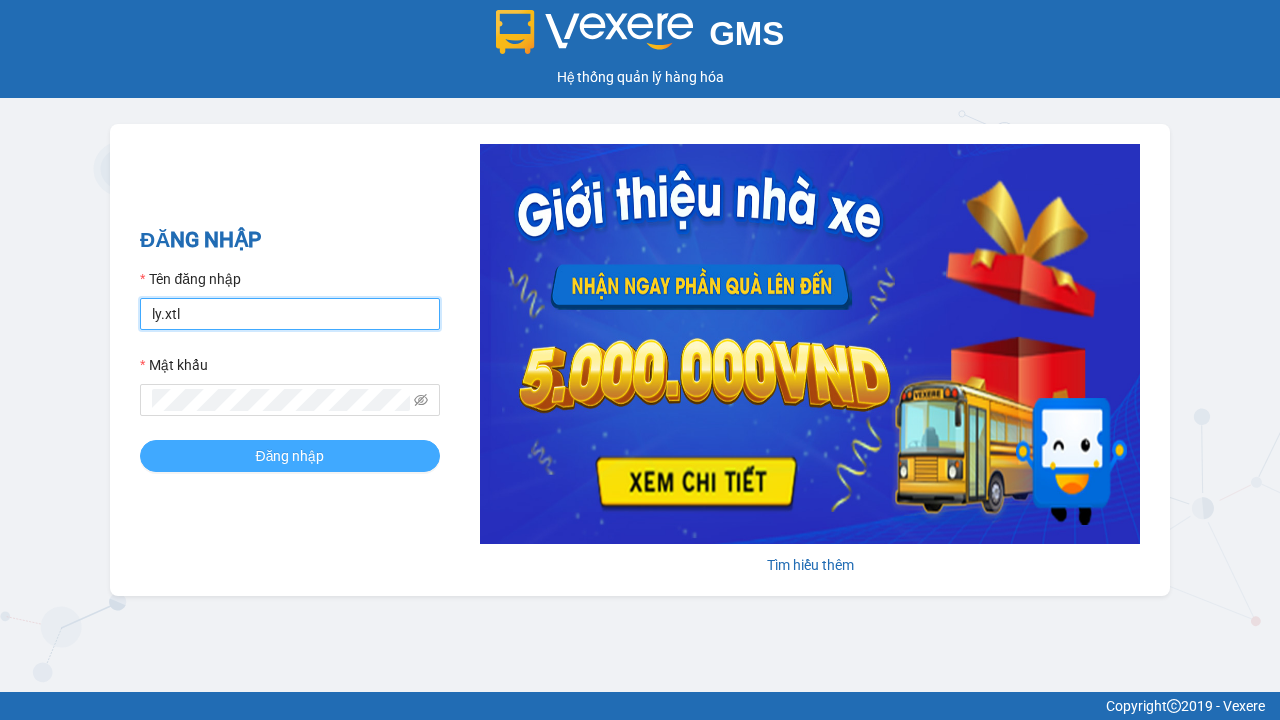 type on "ly.xtl" 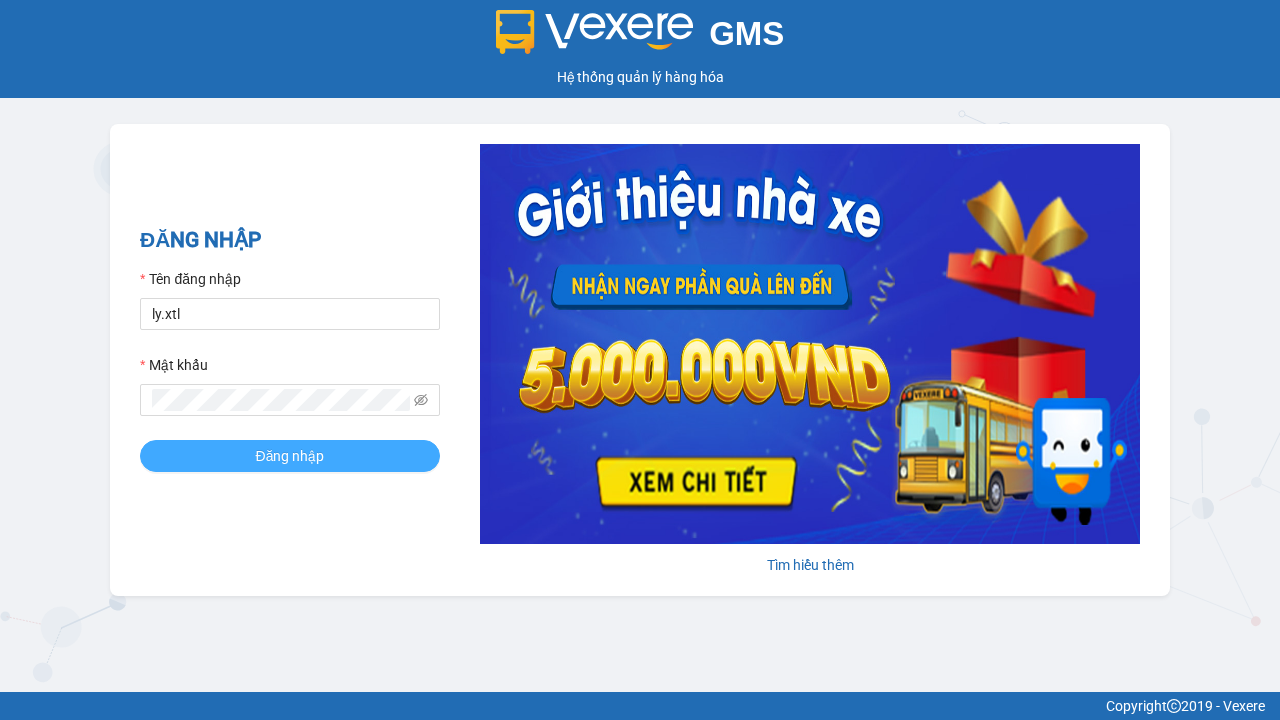 click on "Đăng nhập" at bounding box center (290, 456) 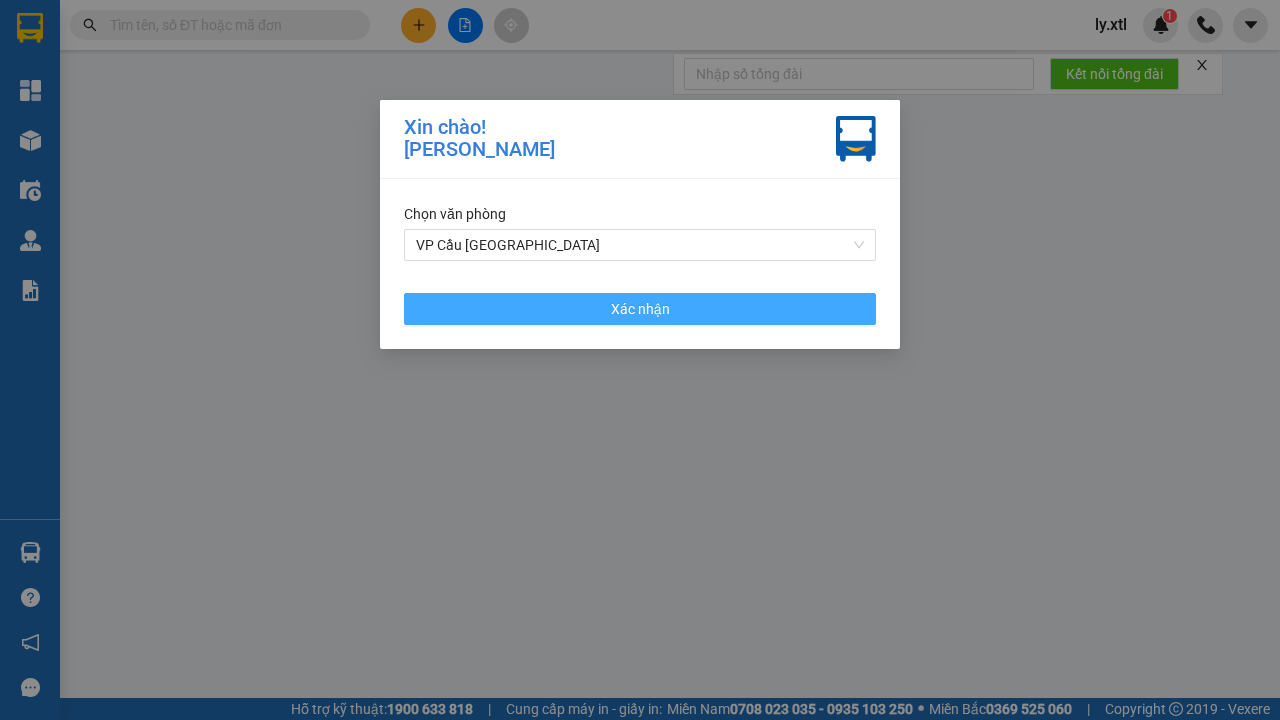 click on "VP Cầu [GEOGRAPHIC_DATA]" at bounding box center [640, 245] 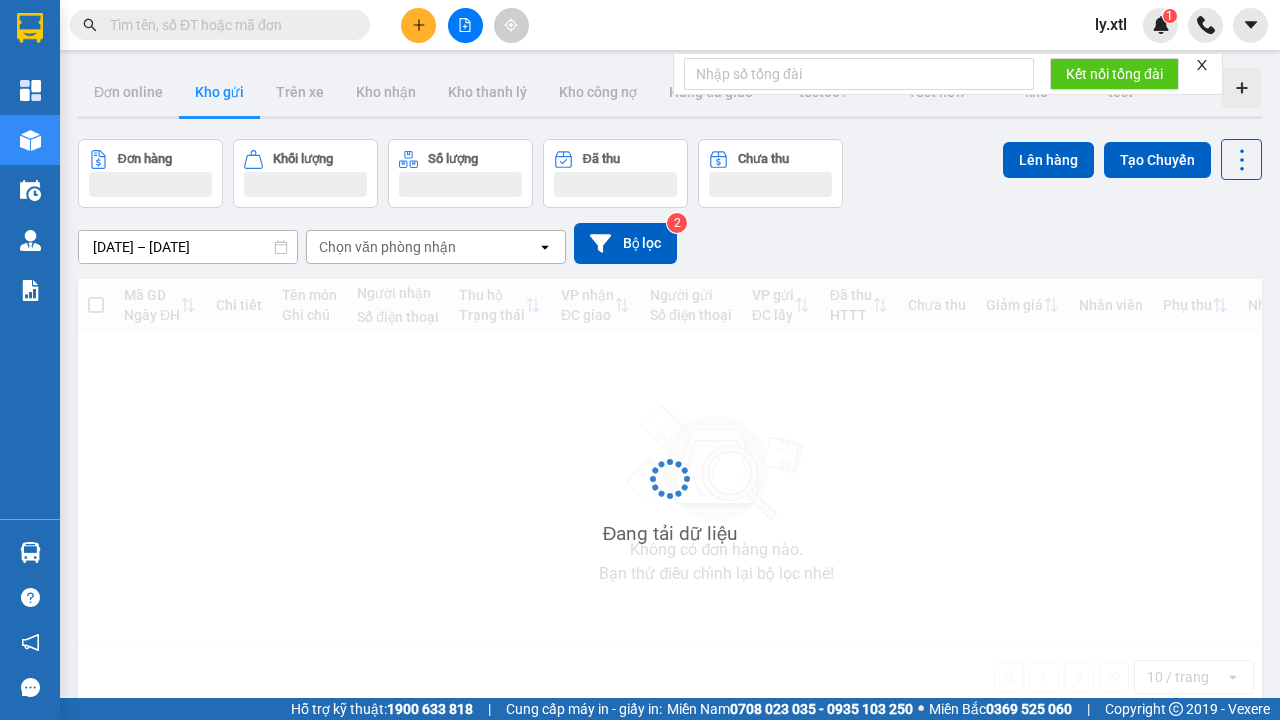 click 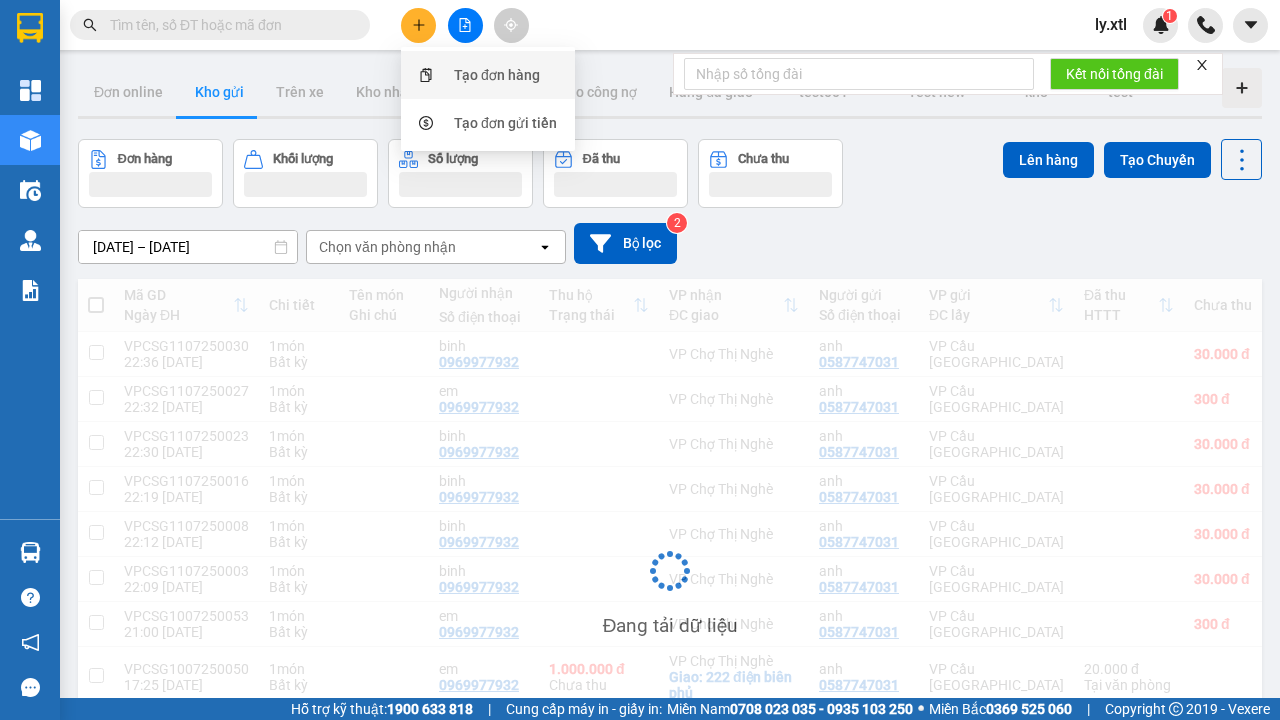 click on "Tạo đơn hàng" at bounding box center [497, 75] 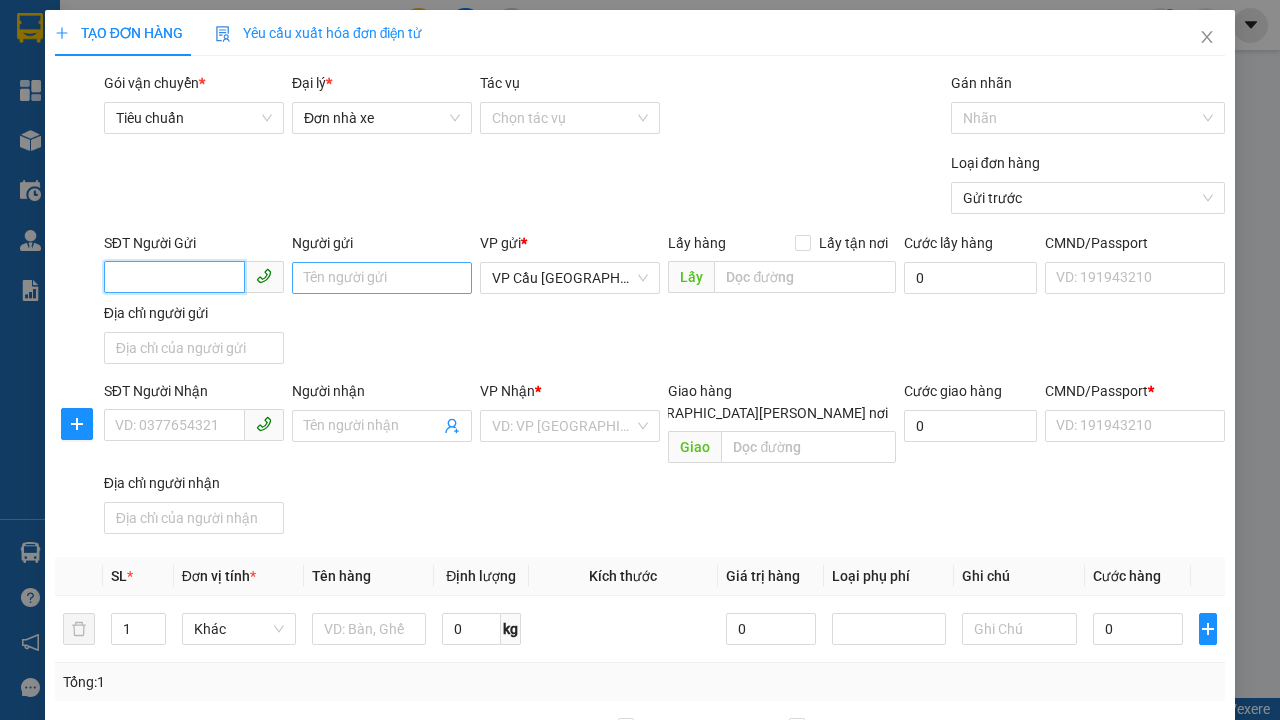 click on "SĐT Người Gửi" at bounding box center (174, 277) 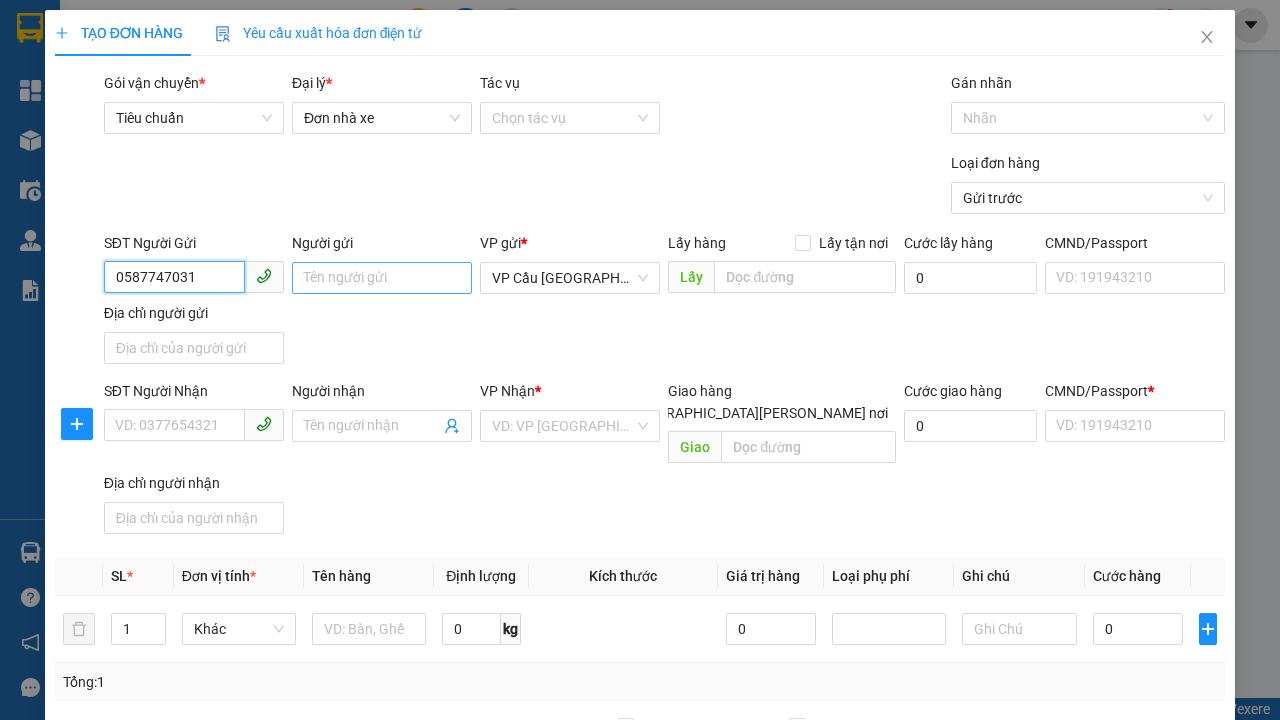 type on "0587747031" 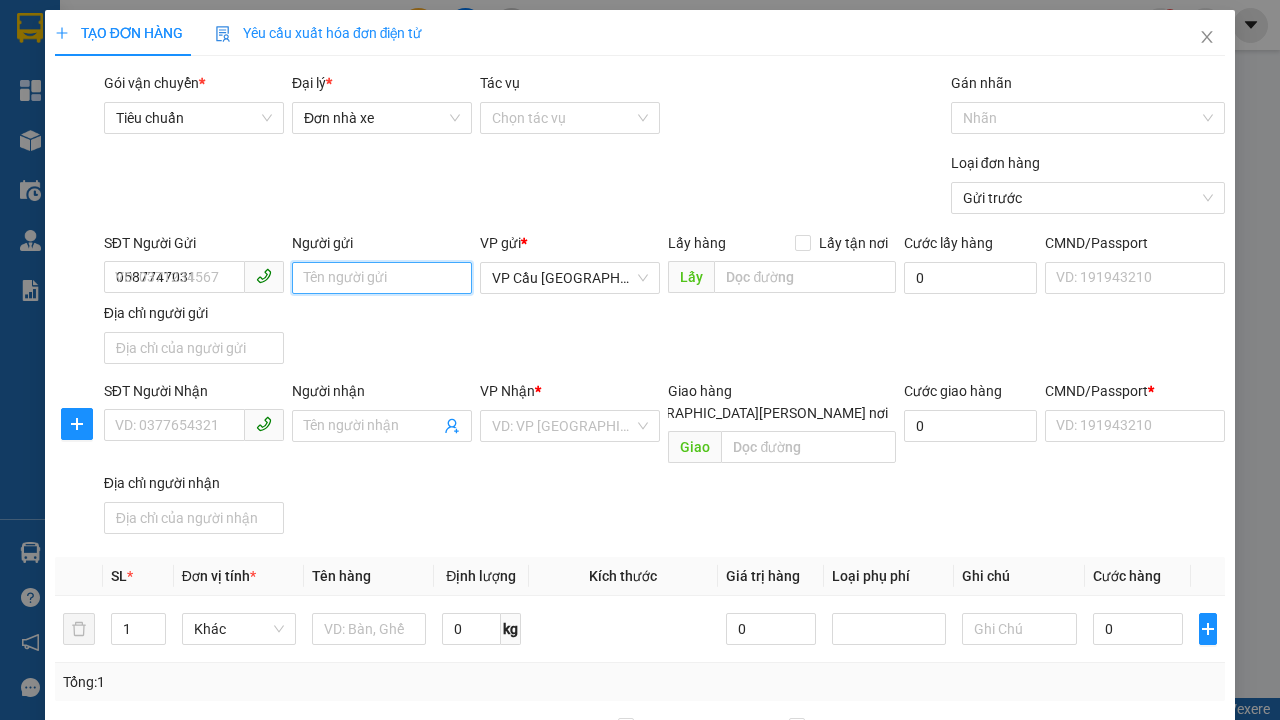 click on "Người gửi" at bounding box center (382, 278) 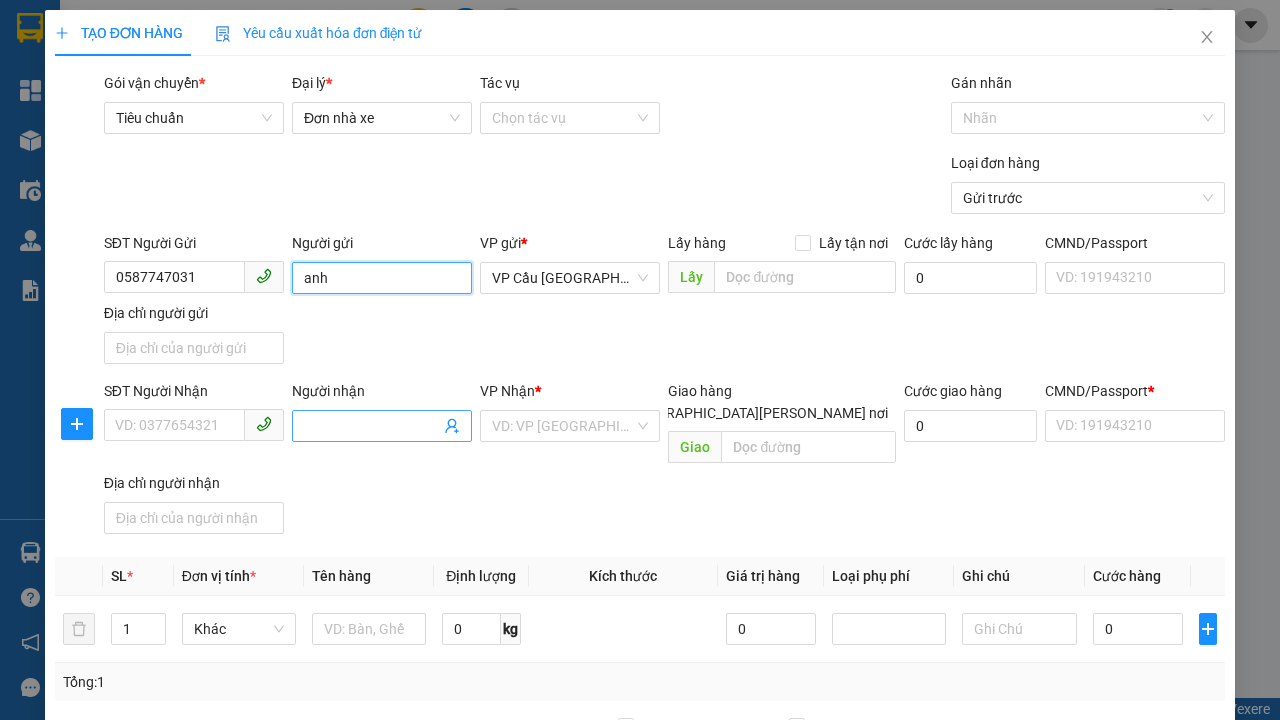 click on "VP Cầu [GEOGRAPHIC_DATA]" at bounding box center [570, 278] 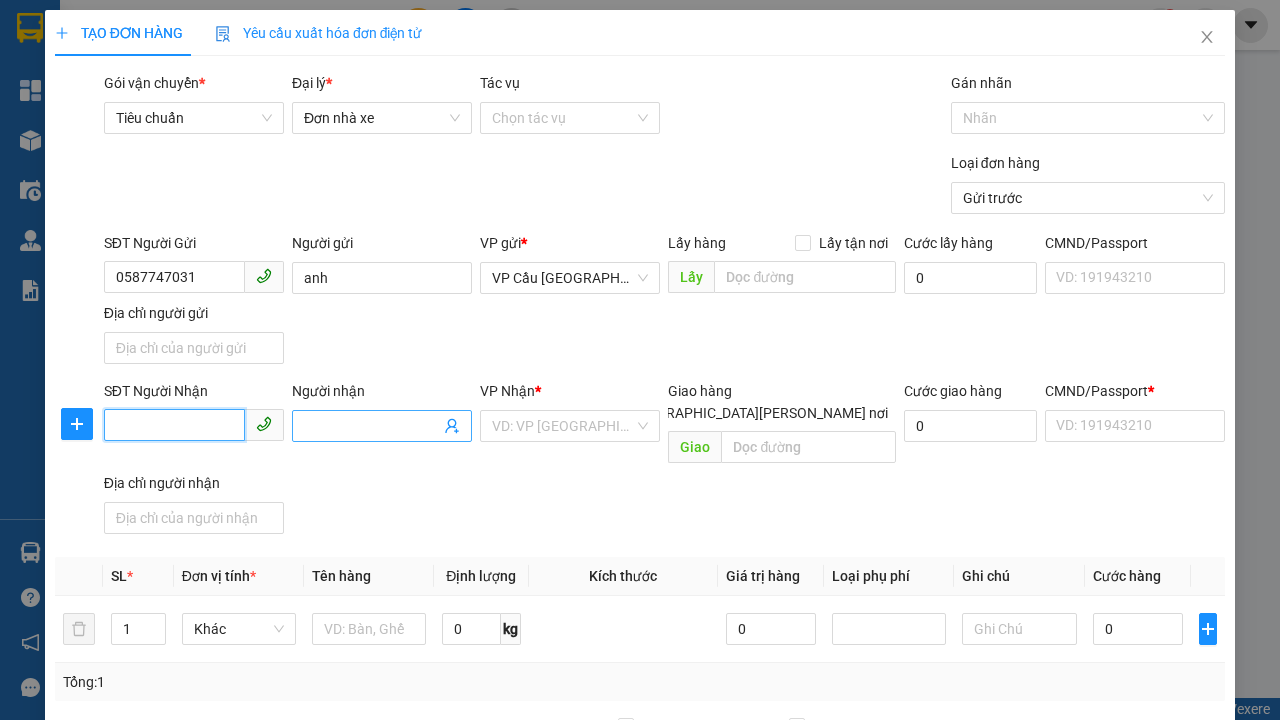 click on "SĐT Người Nhận" at bounding box center (174, 425) 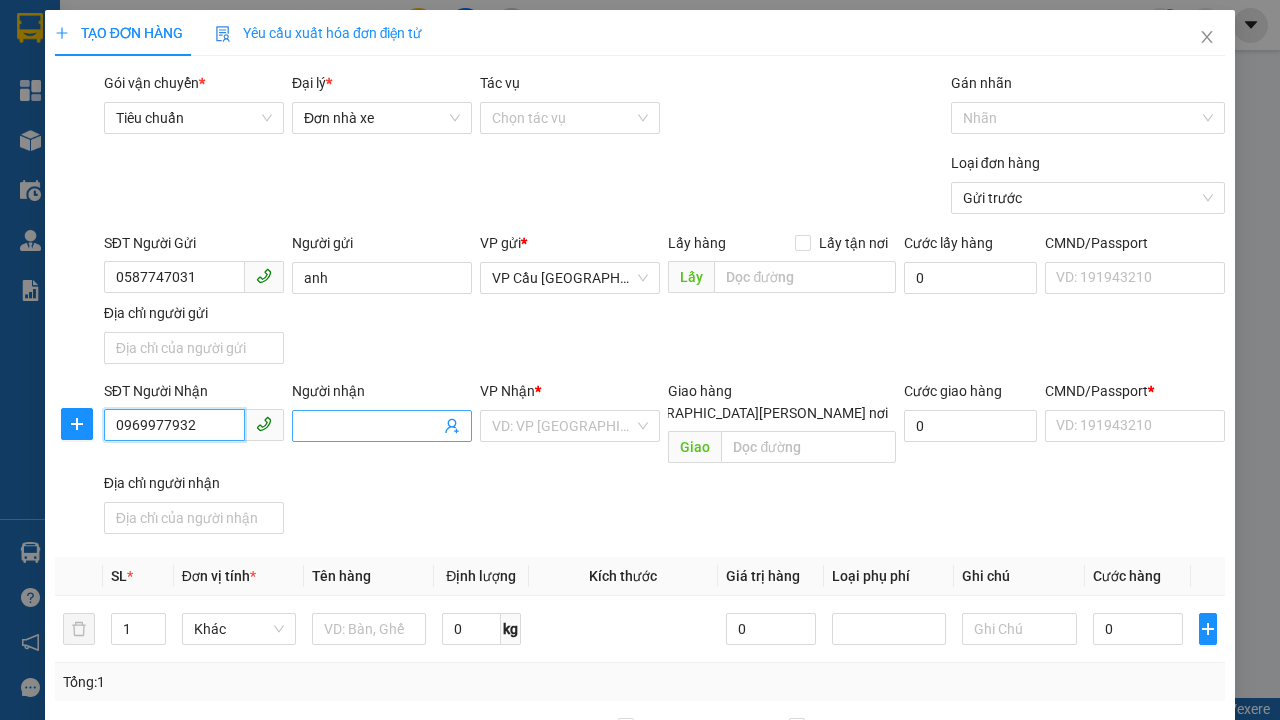 type on "0969977932" 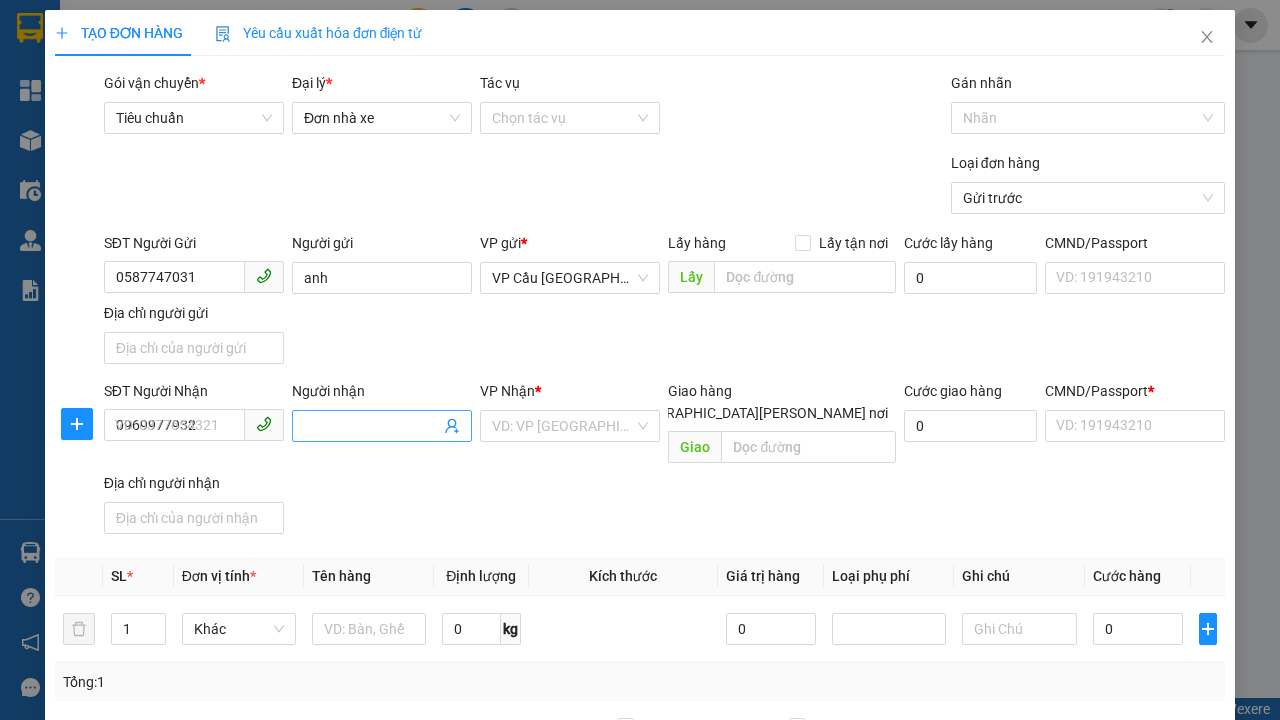 click on "Người nhận" at bounding box center [372, 426] 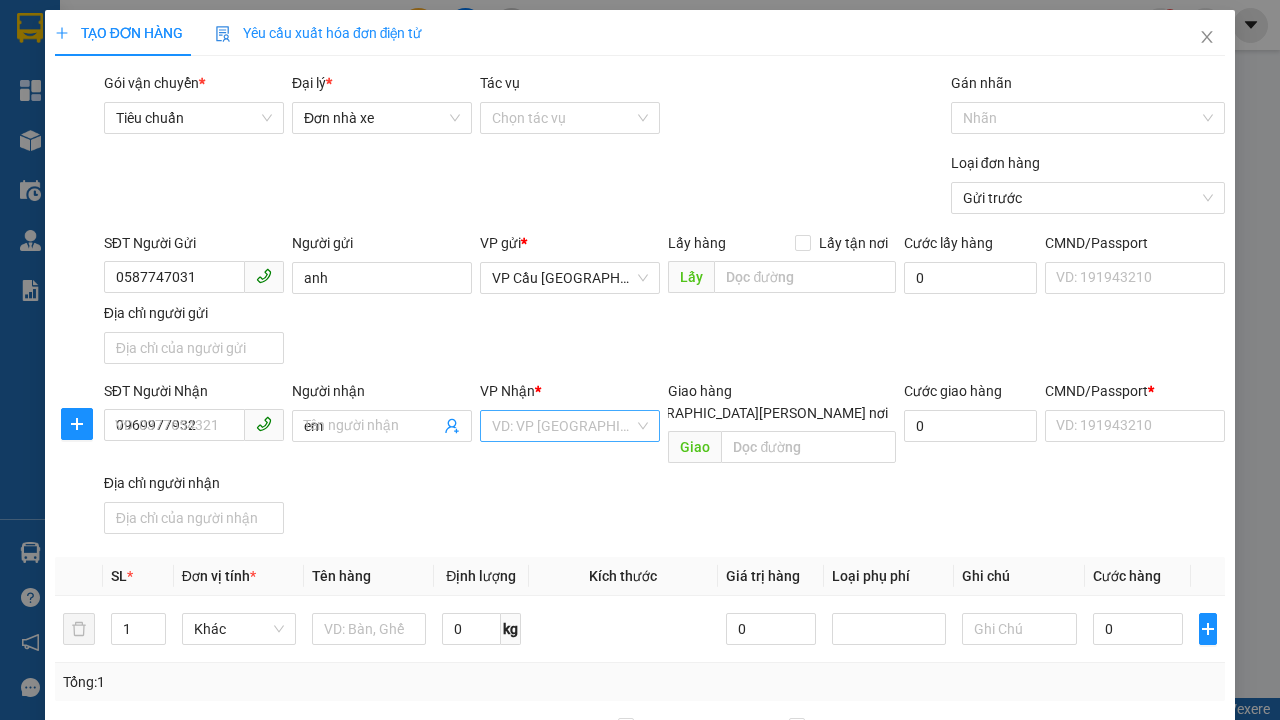 type on "em" 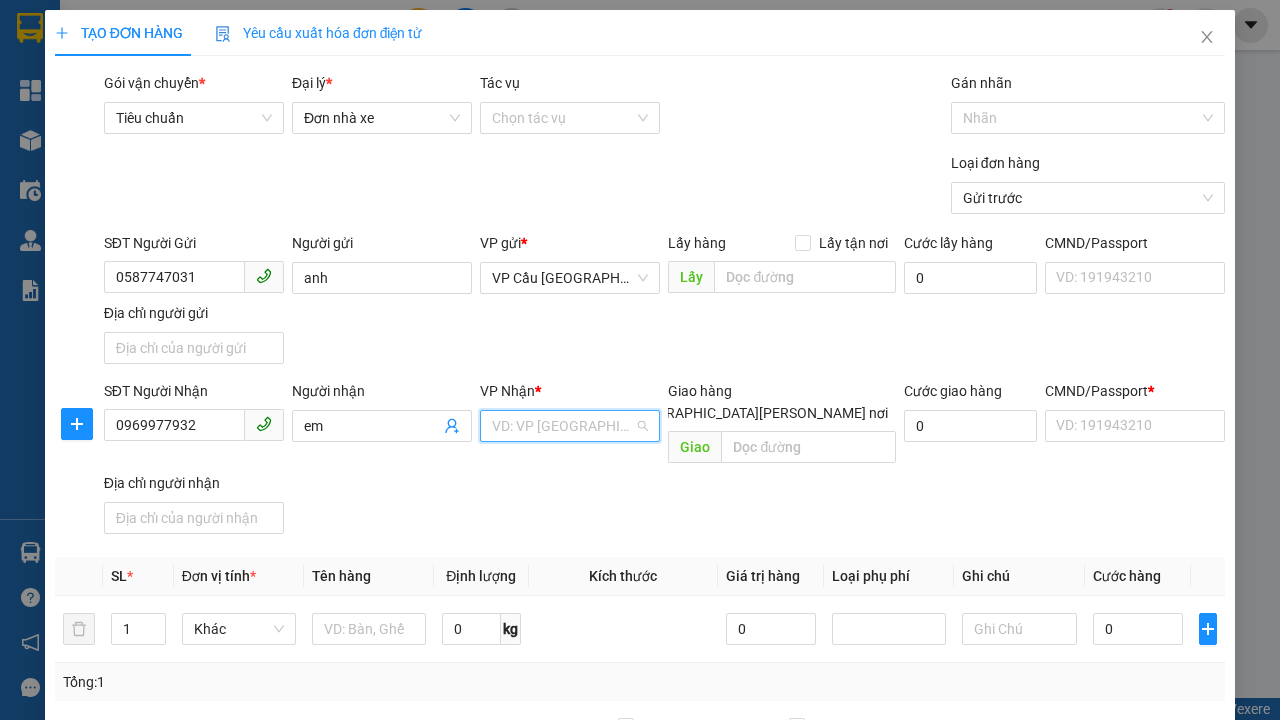 click on "VP Chợ Thị Nghè" at bounding box center [570, 658] 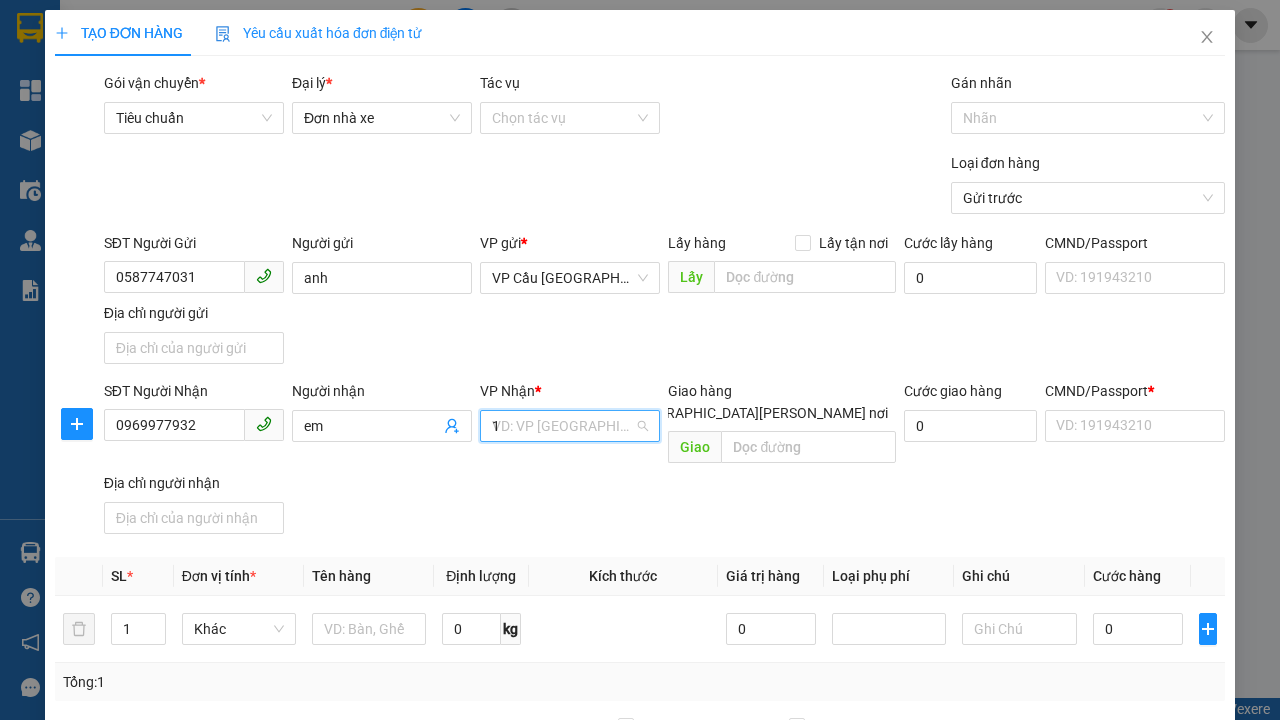 type on "1" 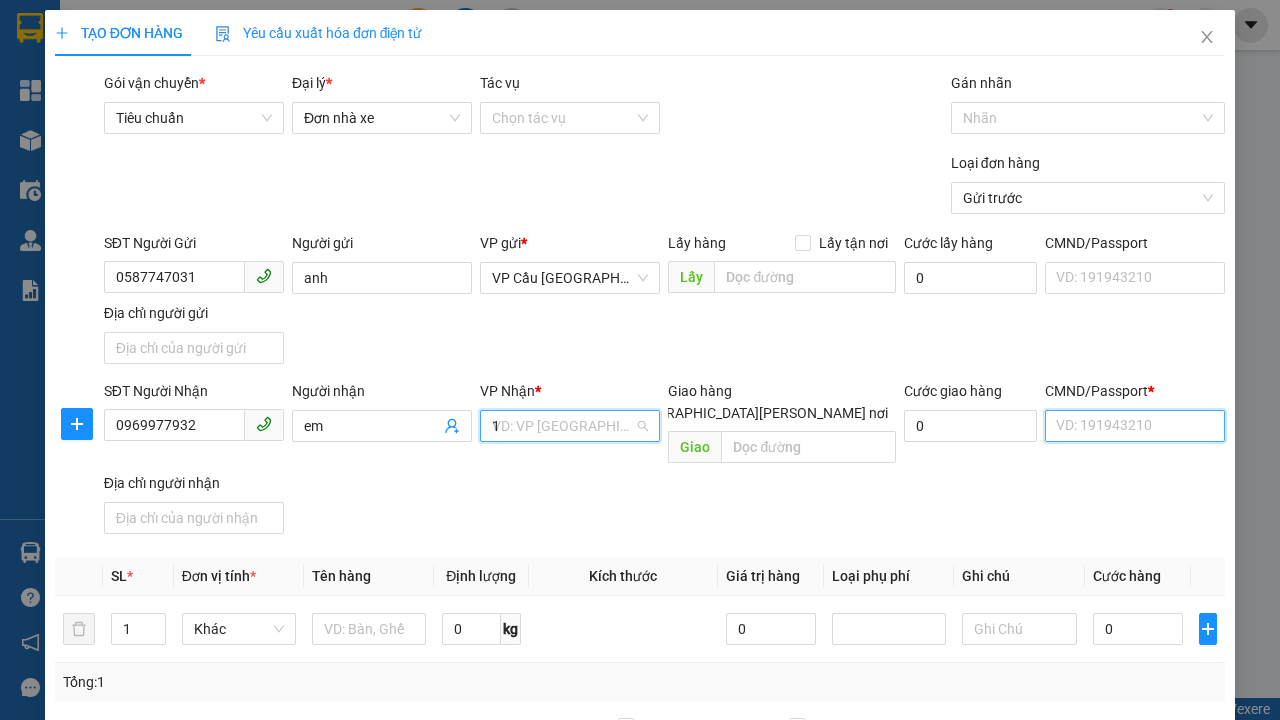 click on "CMND/Passport  *" at bounding box center (1135, 426) 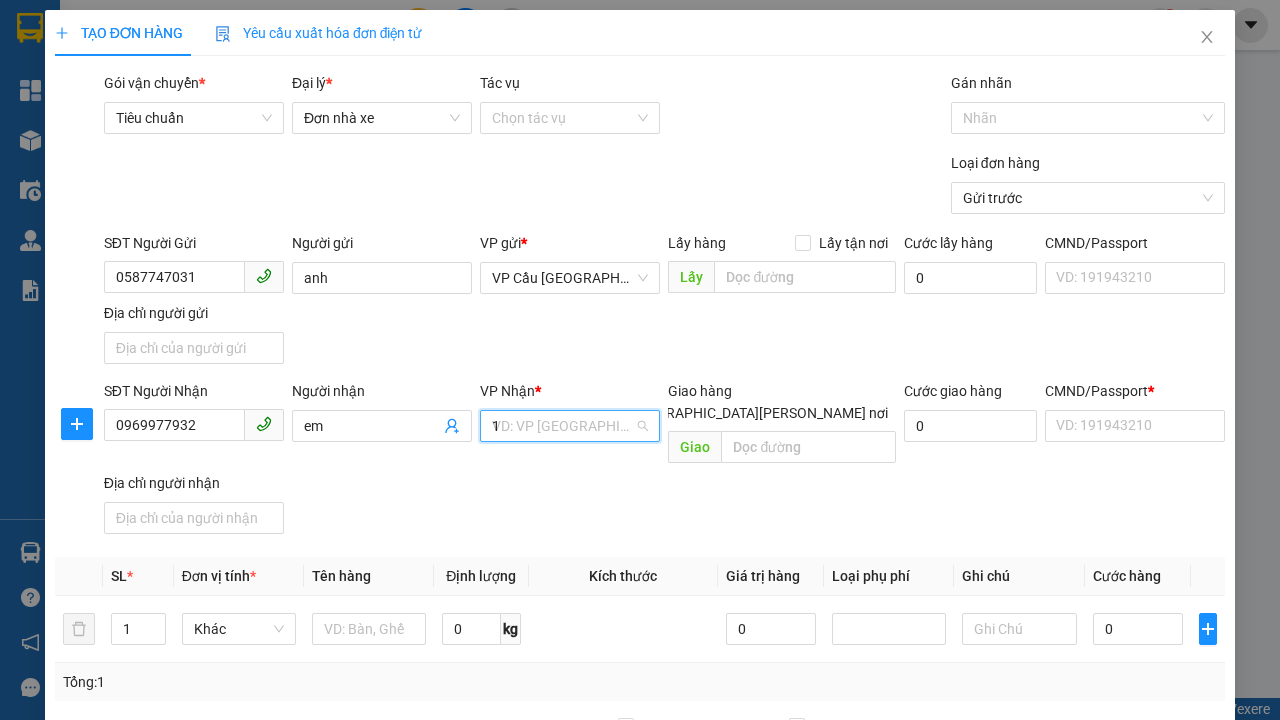 click on "SĐT Người Gửi 0587747031 Người gửi [PERSON_NAME] VP gửi  * VP Cầu [GEOGRAPHIC_DATA] Lấy hàng Lấy tận nơi Lấy [PERSON_NAME] hàng 0 CMND/Passport VD: [PASSPORT] Địa chỉ người gửi" at bounding box center (664, 302) 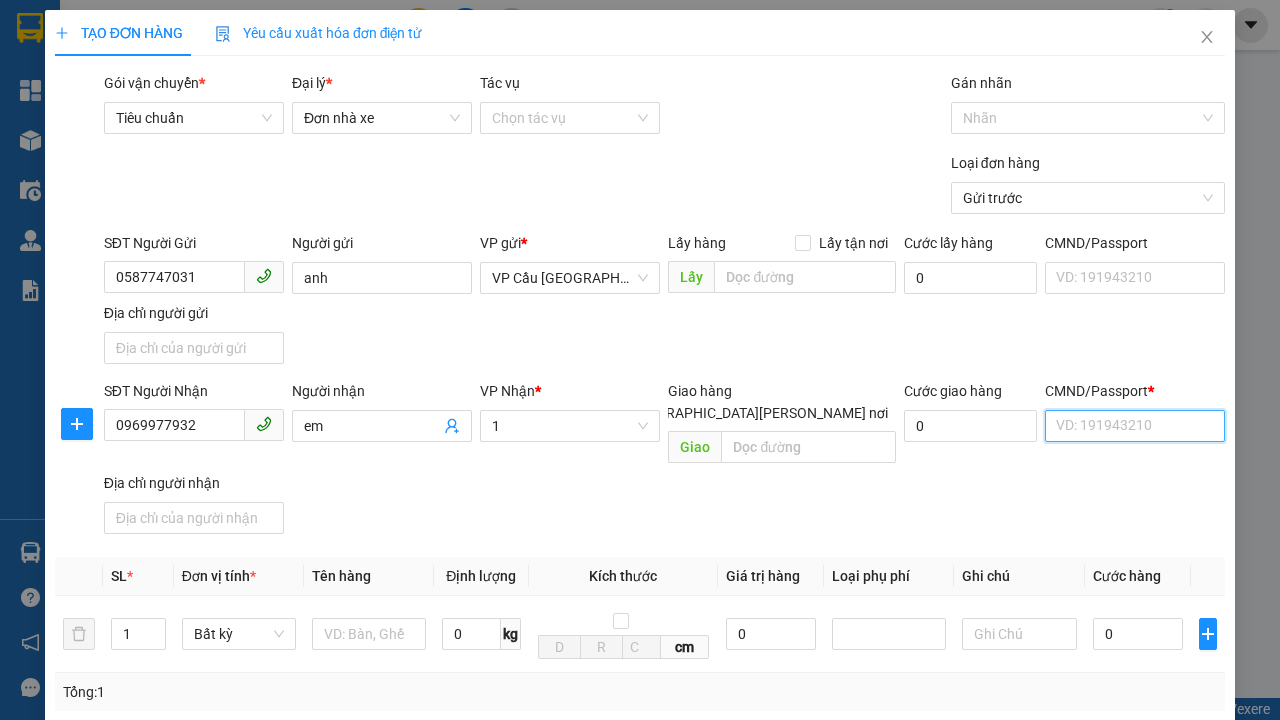 click on "CMND/Passport  *" at bounding box center (1135, 426) 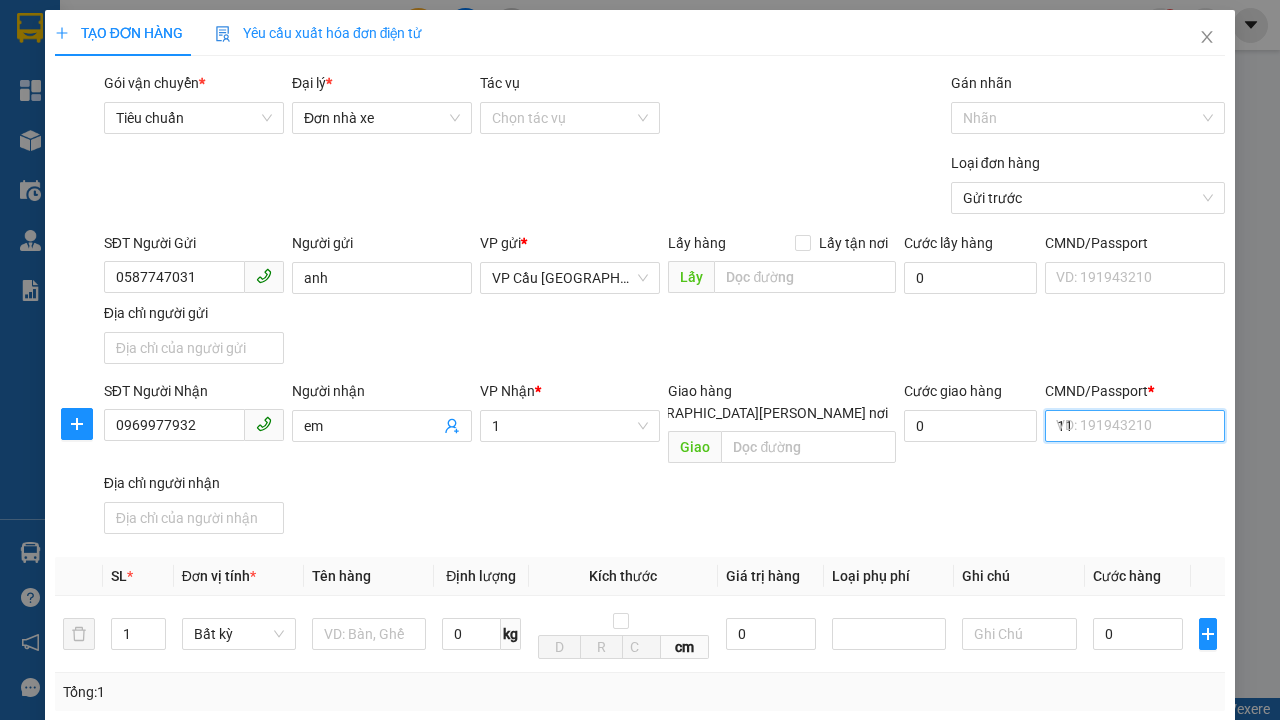 type on "11" 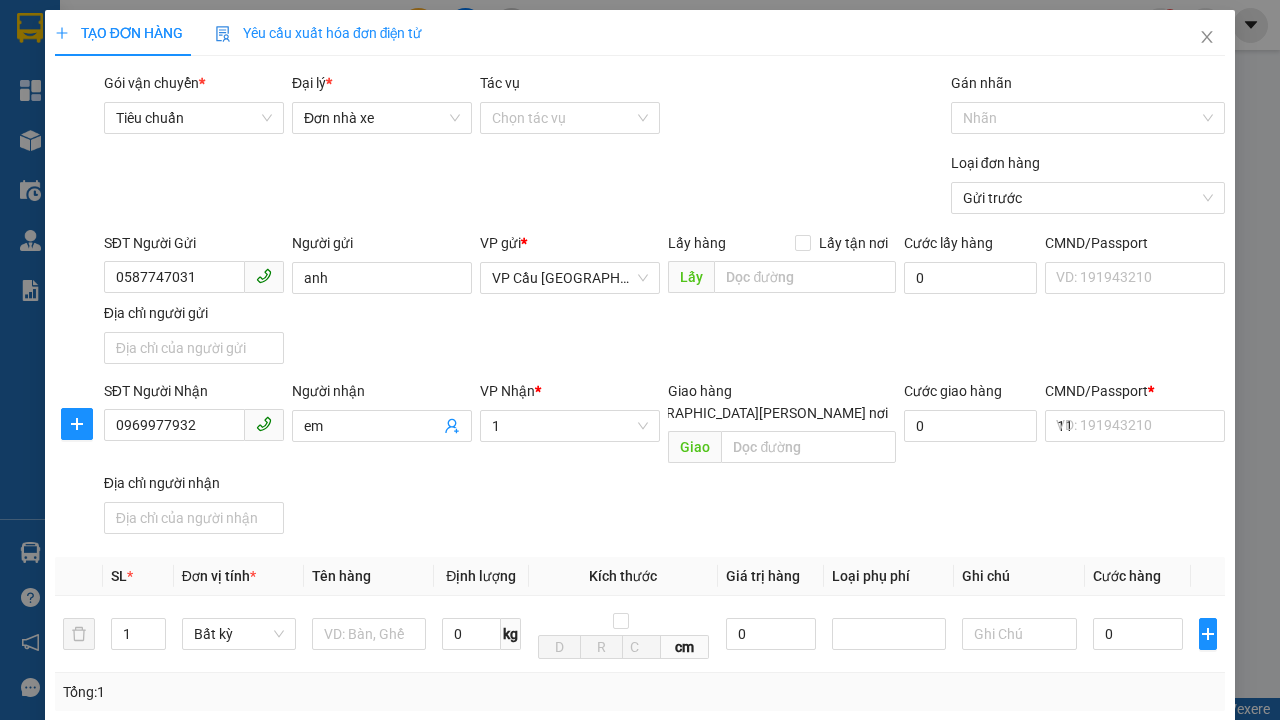 click on "SĐT Người [PERSON_NAME] 0969977932 Người [PERSON_NAME] [PERSON_NAME]  * 1 [PERSON_NAME] hàng [GEOGRAPHIC_DATA][PERSON_NAME] nơi [PERSON_NAME] [PERSON_NAME] hàng 0 CMND/Passport  * 11 VD: [PASSPORT] Địa chỉ người [PERSON_NAME]" at bounding box center (664, 461) 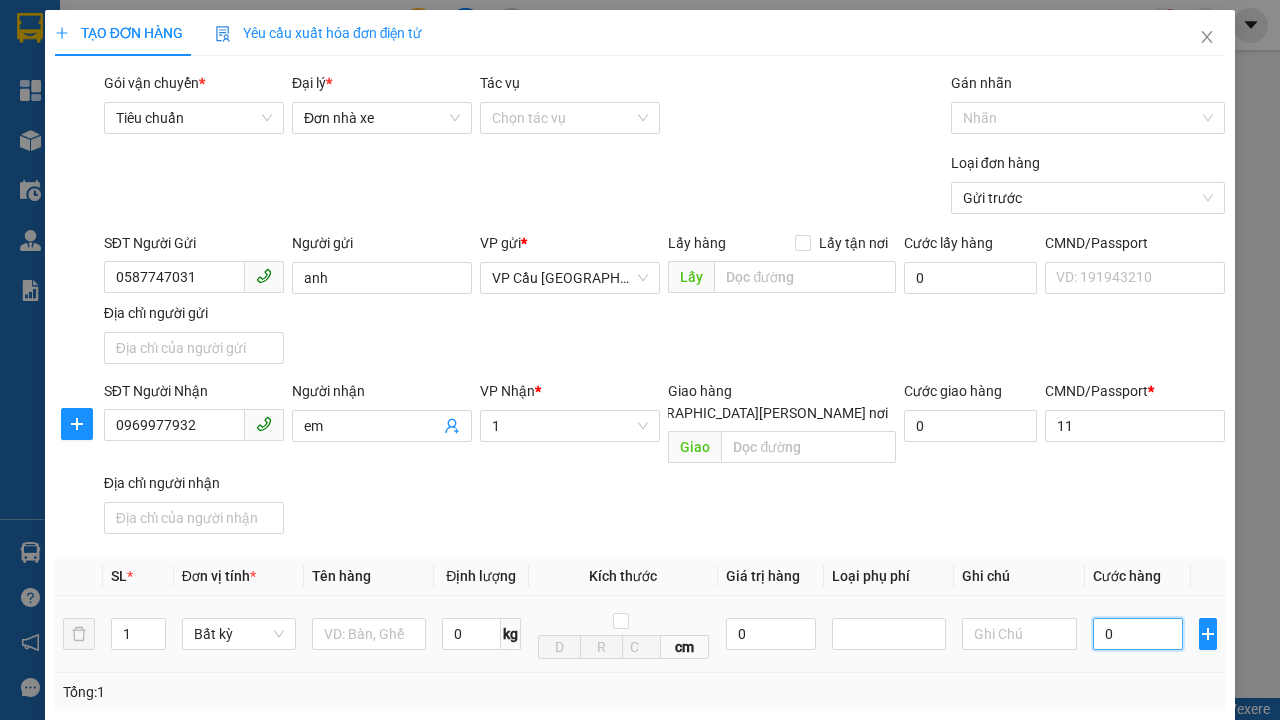 click on "0" at bounding box center [1138, 634] 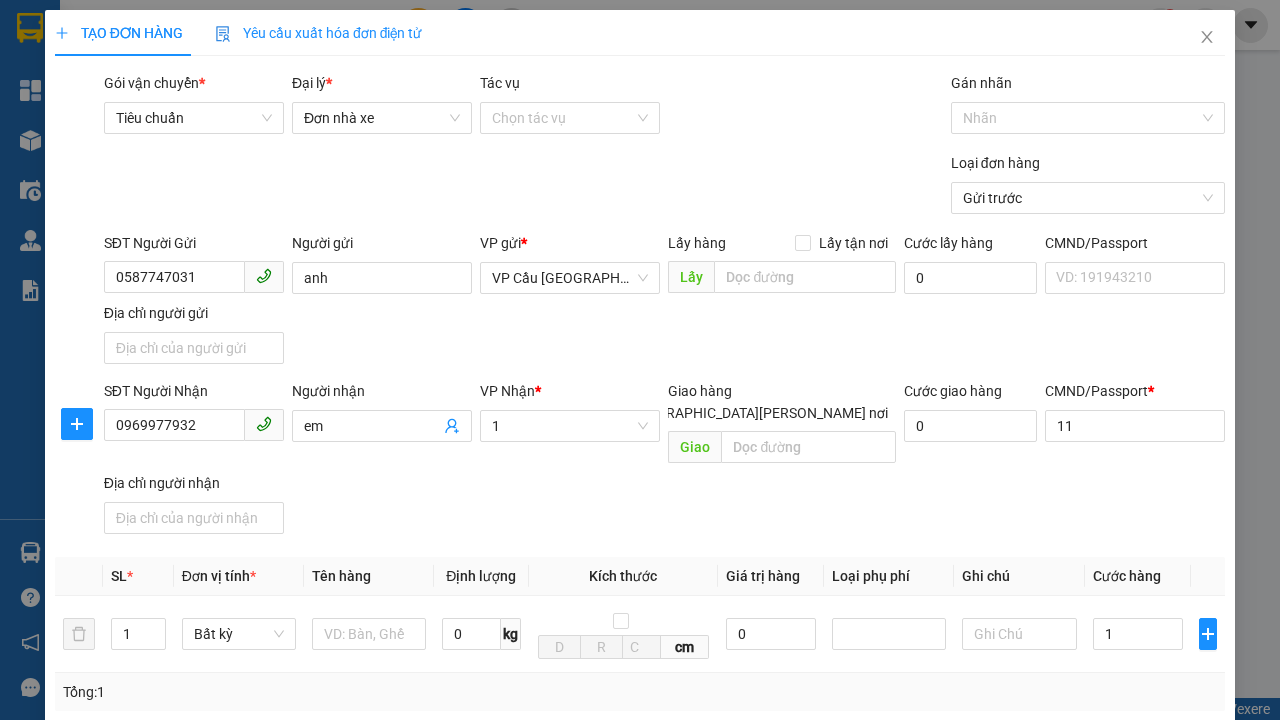 click on "Ghi chú" at bounding box center [1019, 576] 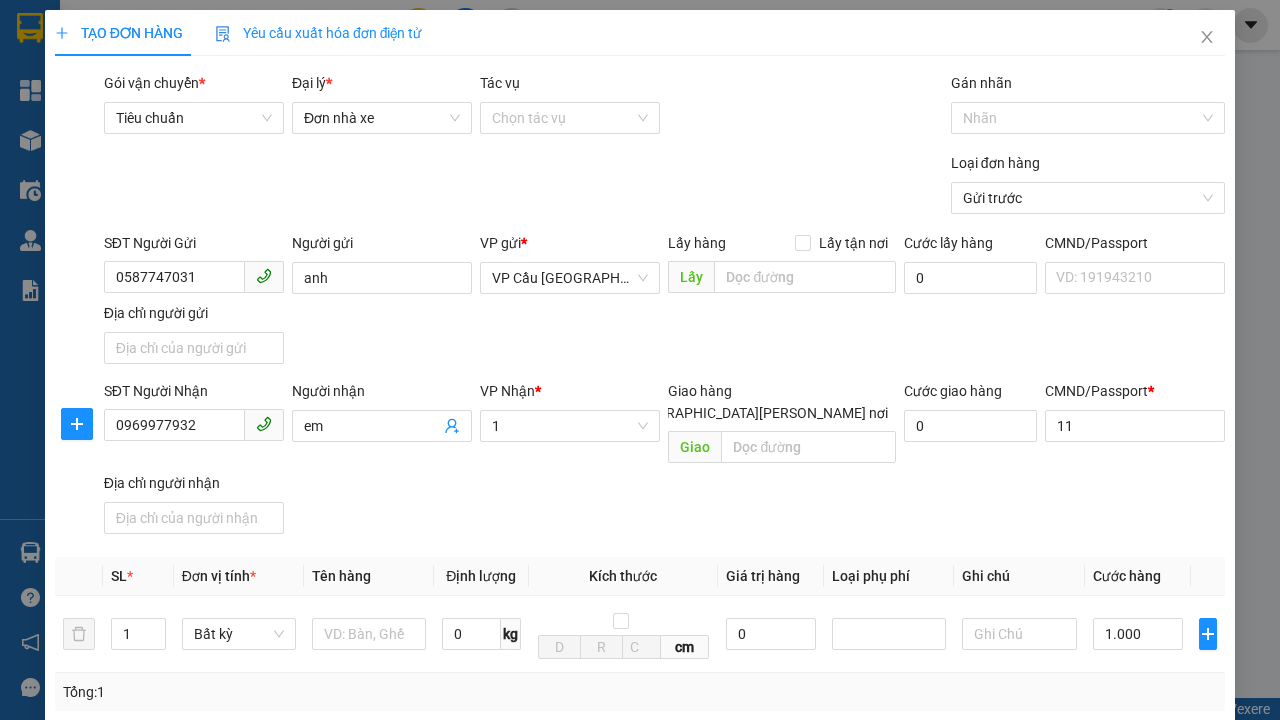 click on "[PERSON_NAME]" at bounding box center (1027, 1079) 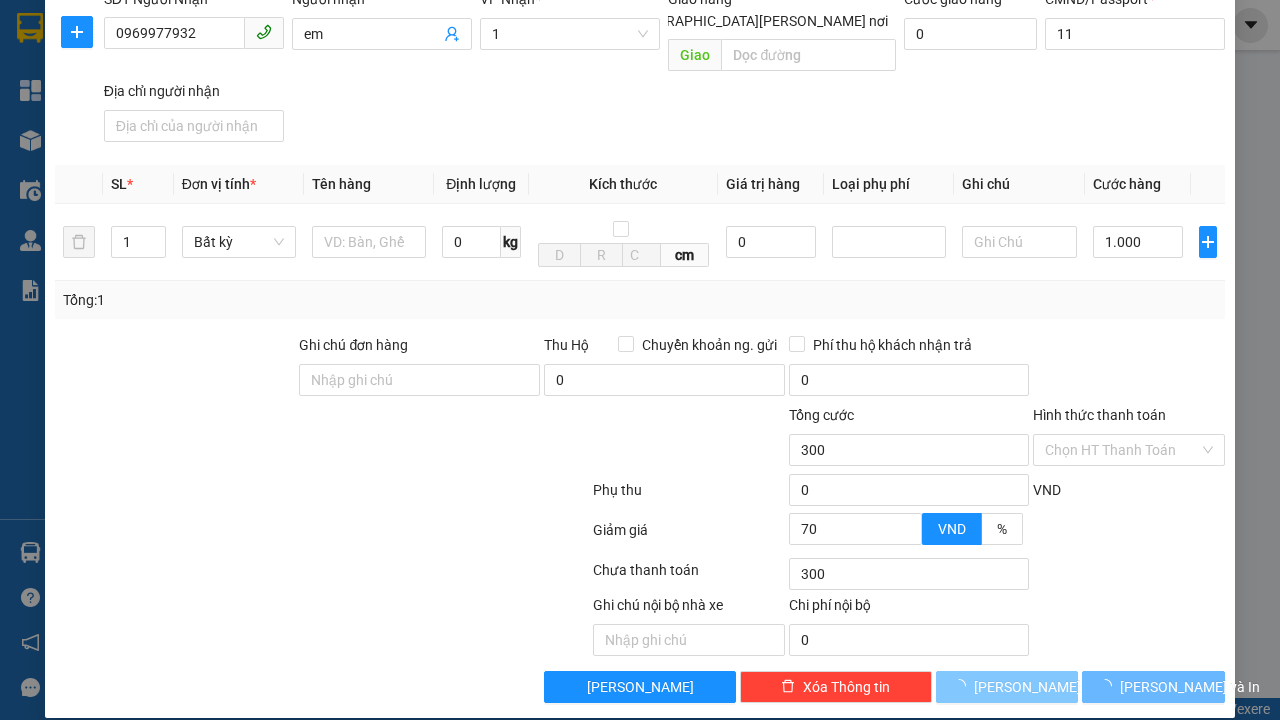 click 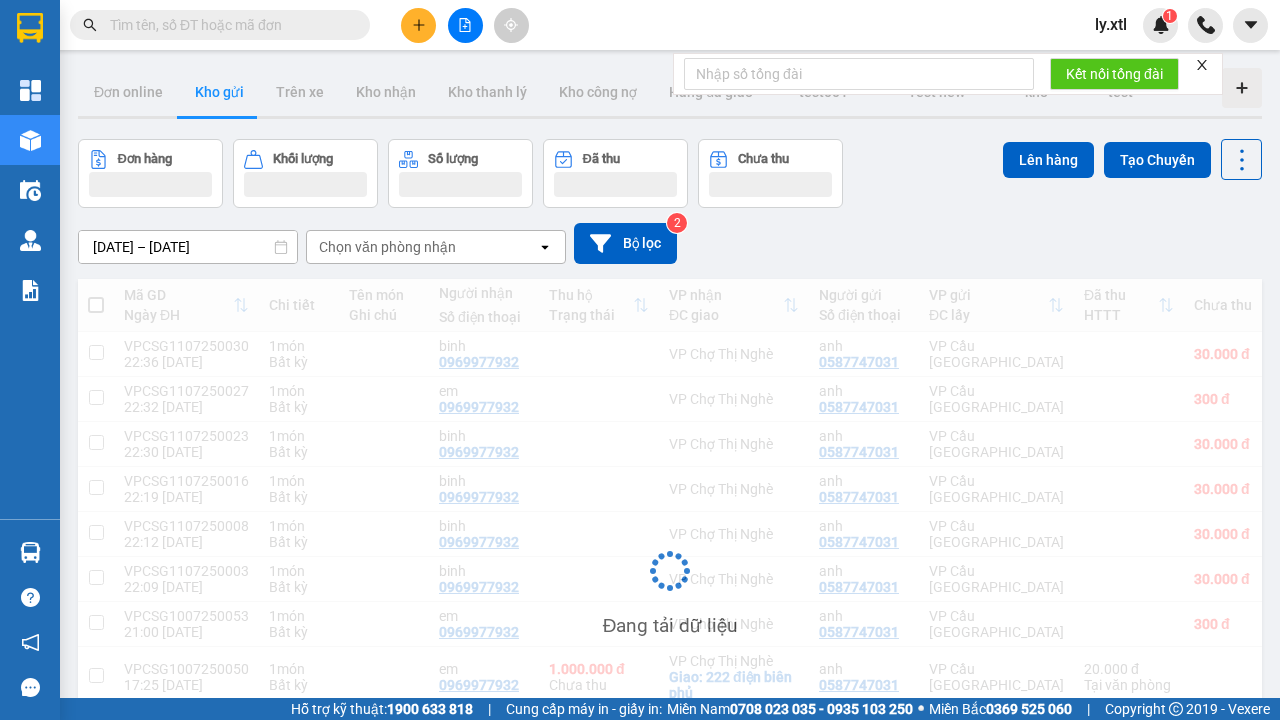 scroll, scrollTop: 3, scrollLeft: 0, axis: vertical 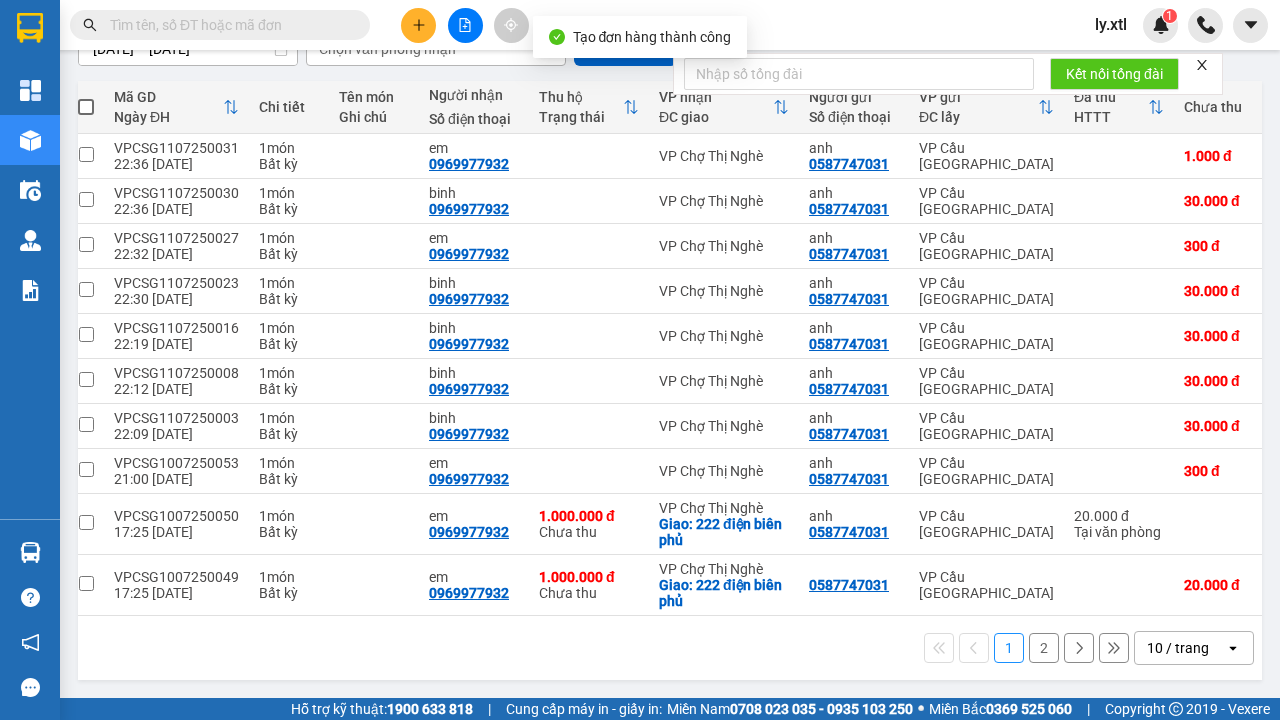 click at bounding box center (86, 154) 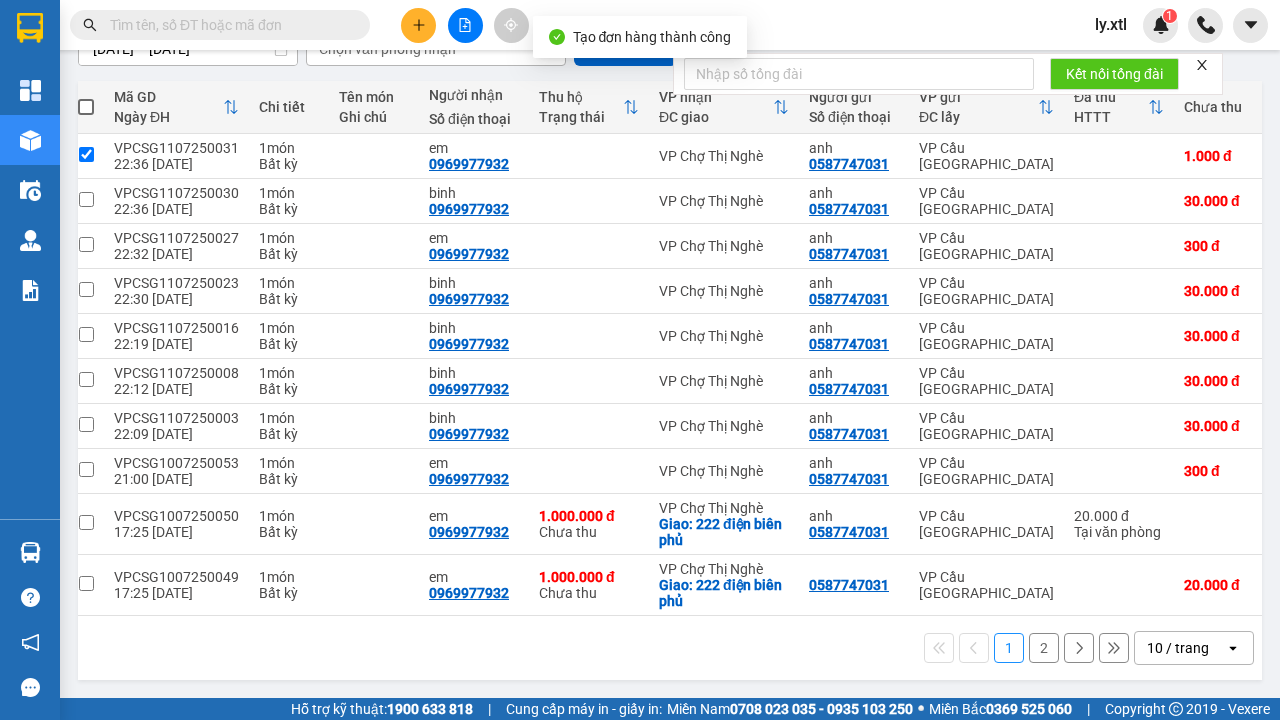 checkbox on "true" 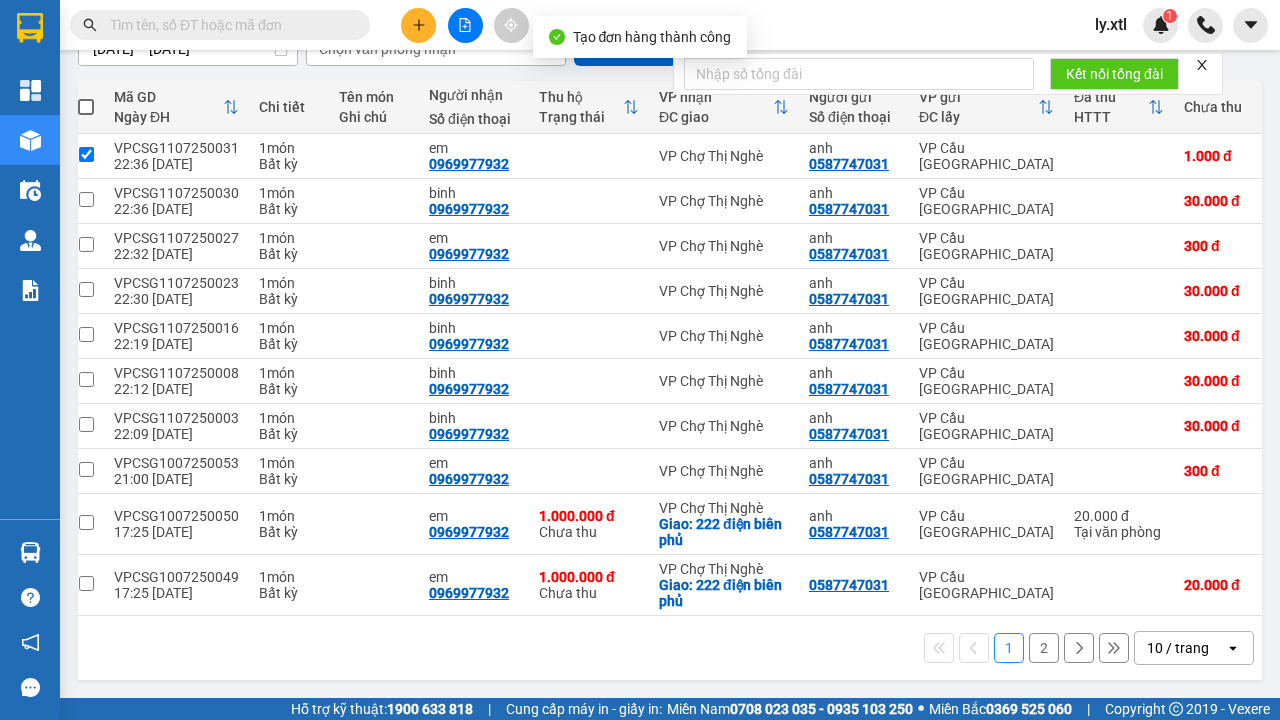 click on "Lên hàng" at bounding box center (1048, -41) 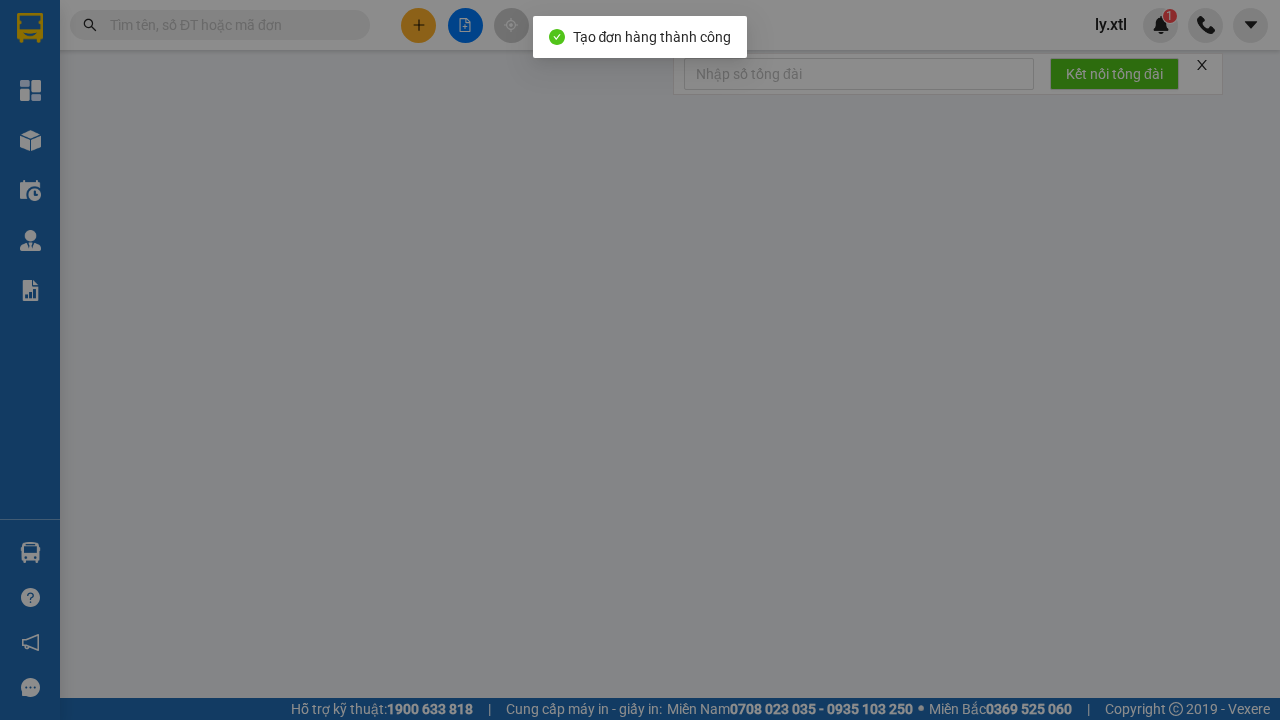 click on "Chọn tuyến" at bounding box center [153, 96] 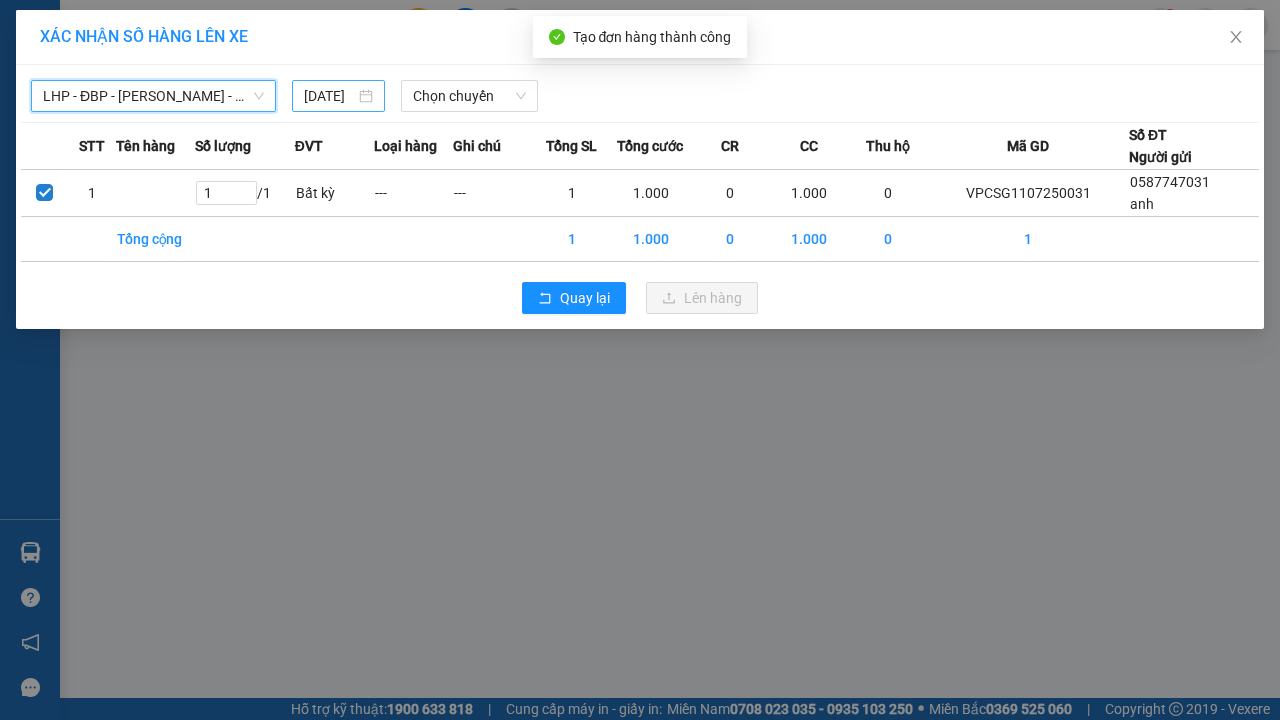 click on "[DATE]" at bounding box center [329, 96] 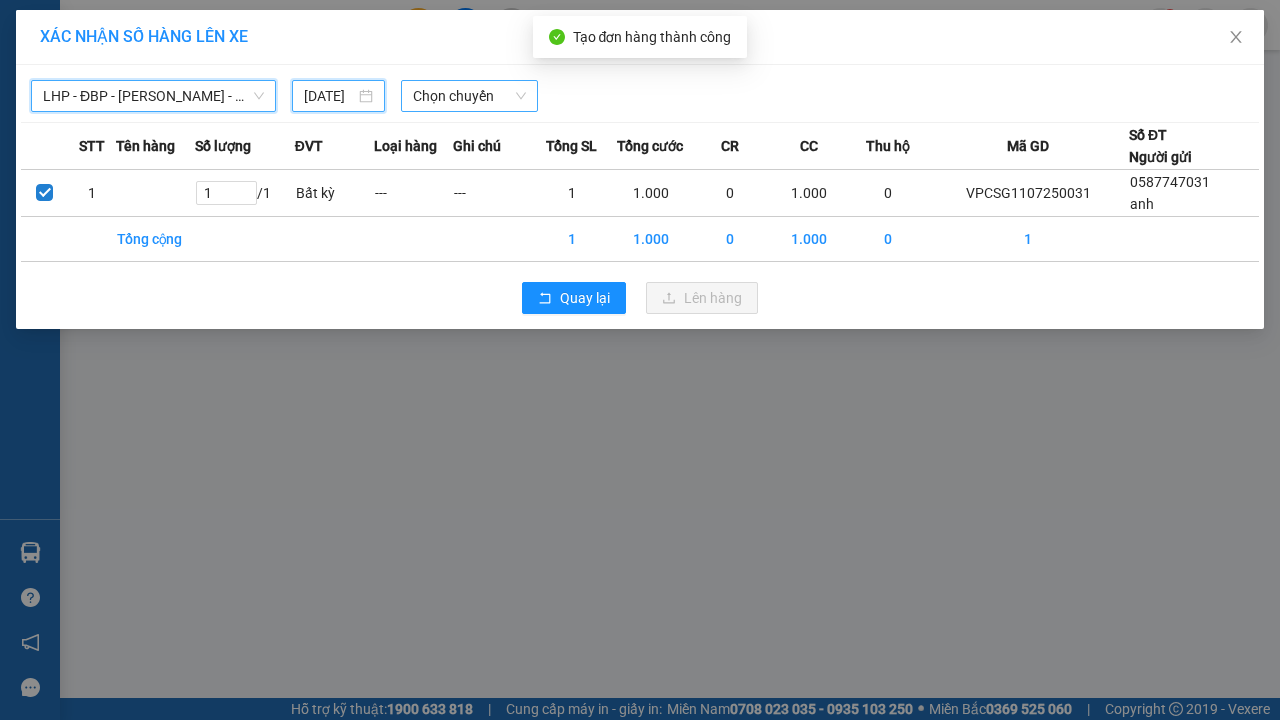 click on "11" at bounding box center (210, 126) 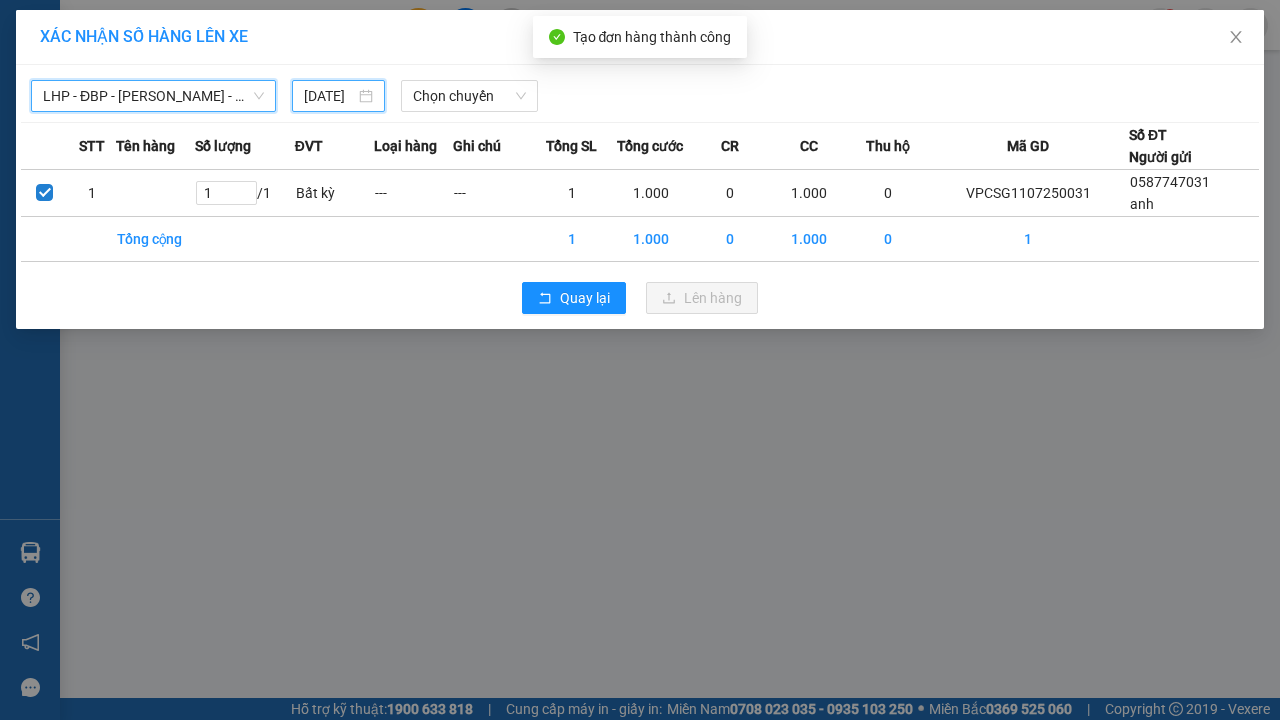 click on "Lên hàng" at bounding box center (713, 298) 